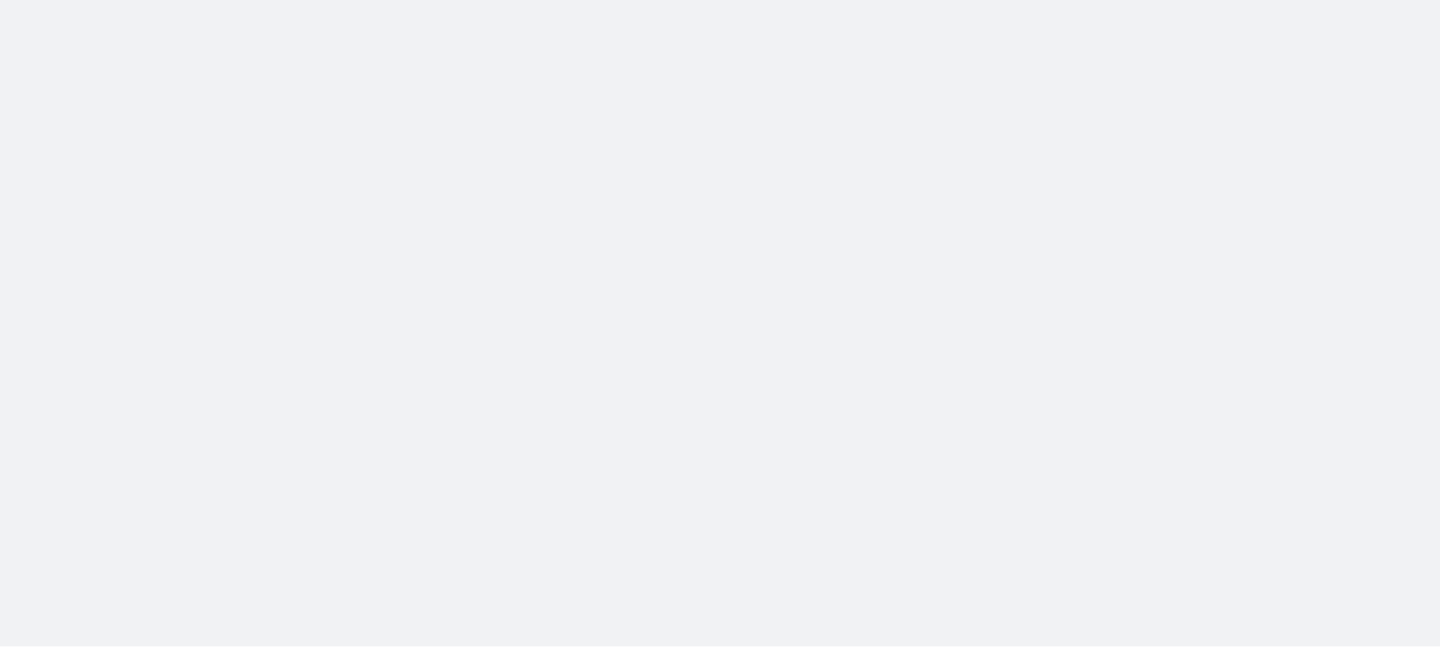 scroll, scrollTop: 0, scrollLeft: 0, axis: both 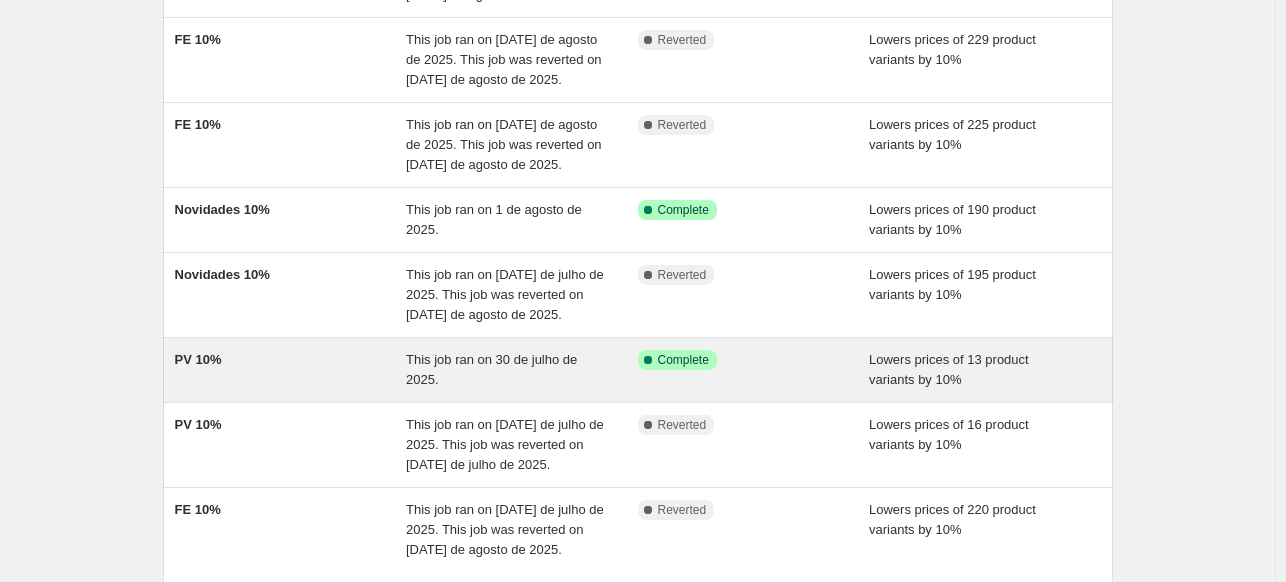 click on "PV 10%" at bounding box center [291, 370] 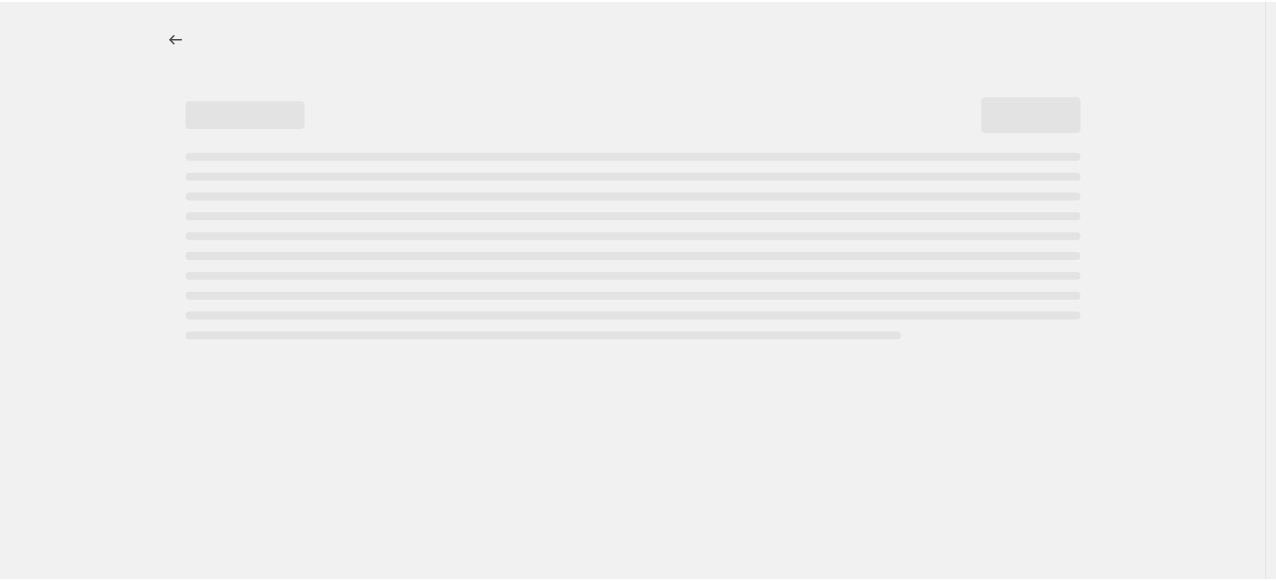 scroll, scrollTop: 0, scrollLeft: 0, axis: both 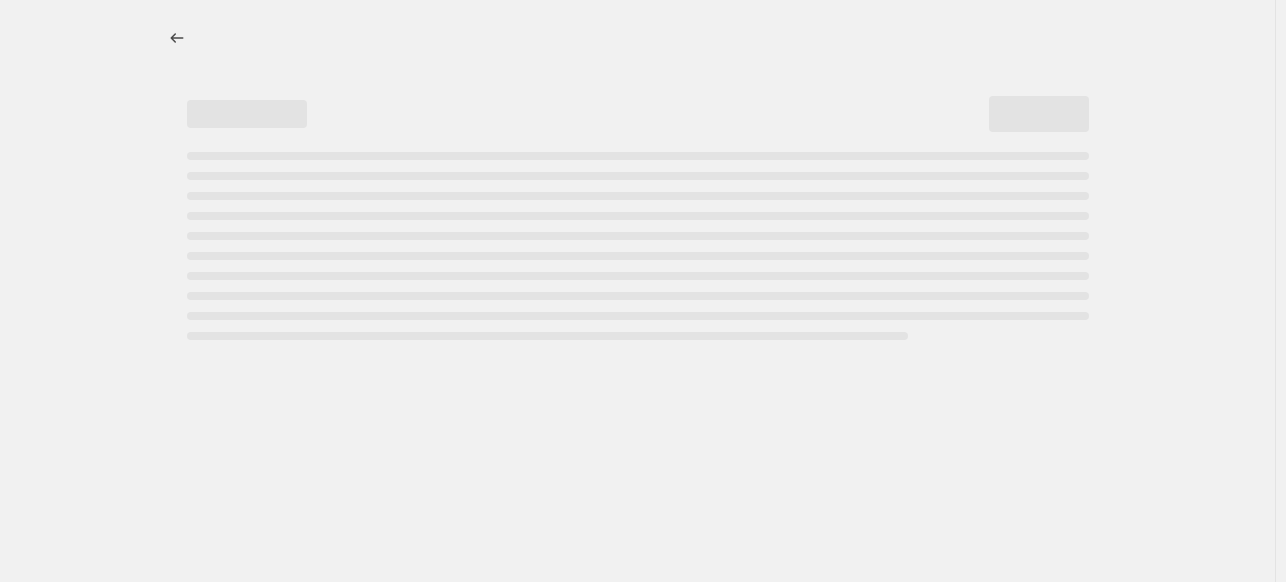 select on "percentage" 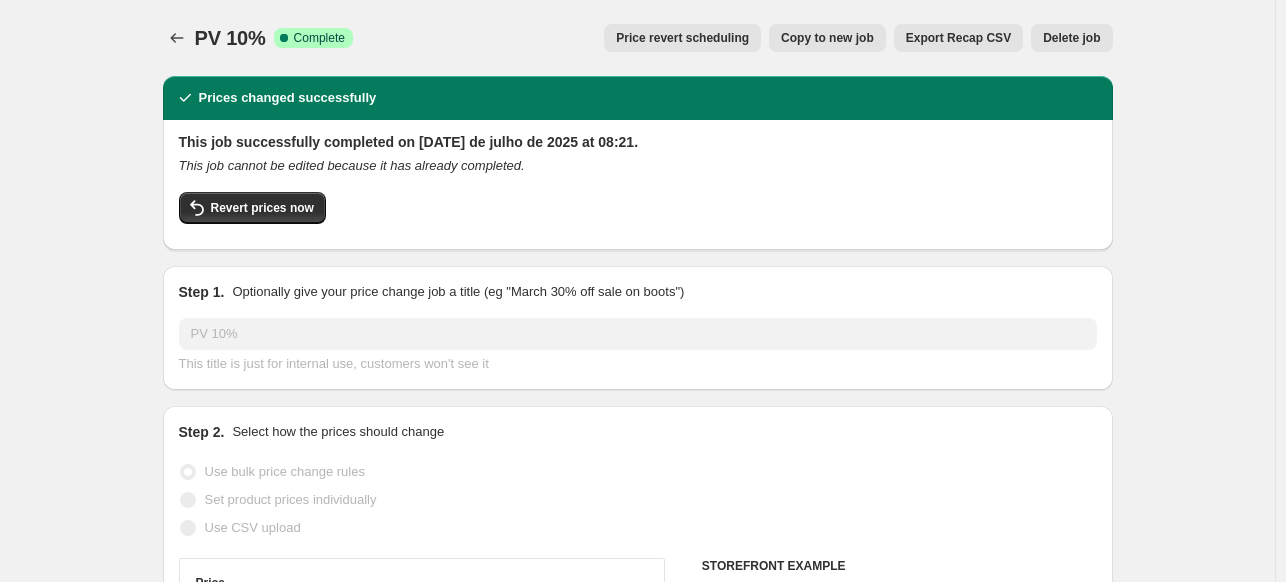 select on "collection" 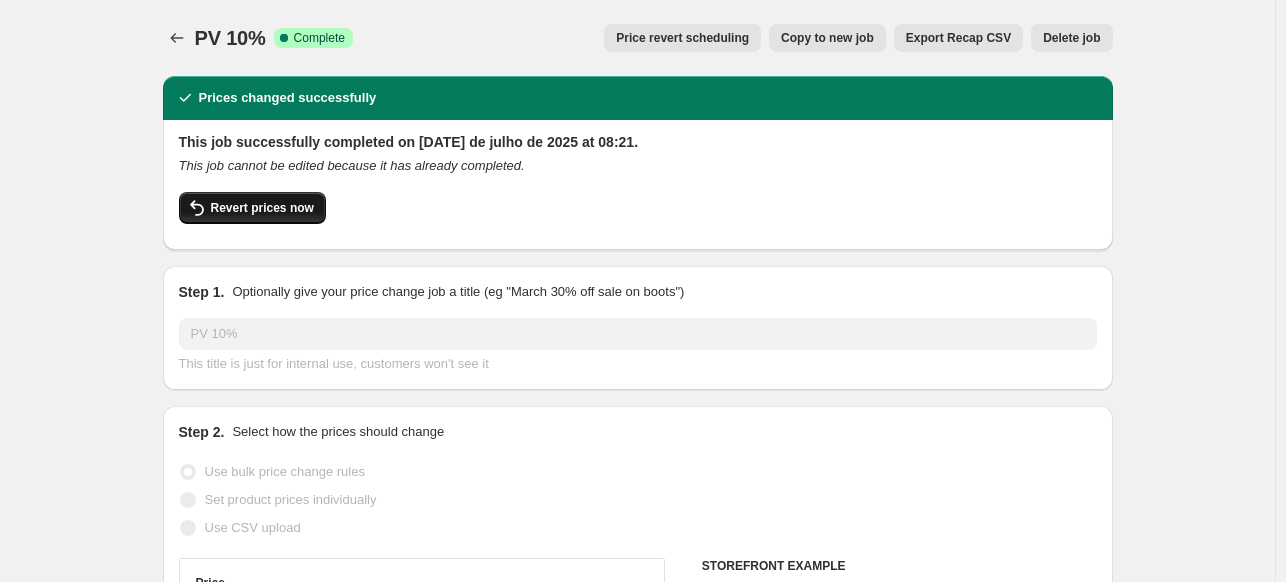 click on "Revert prices now" at bounding box center (262, 208) 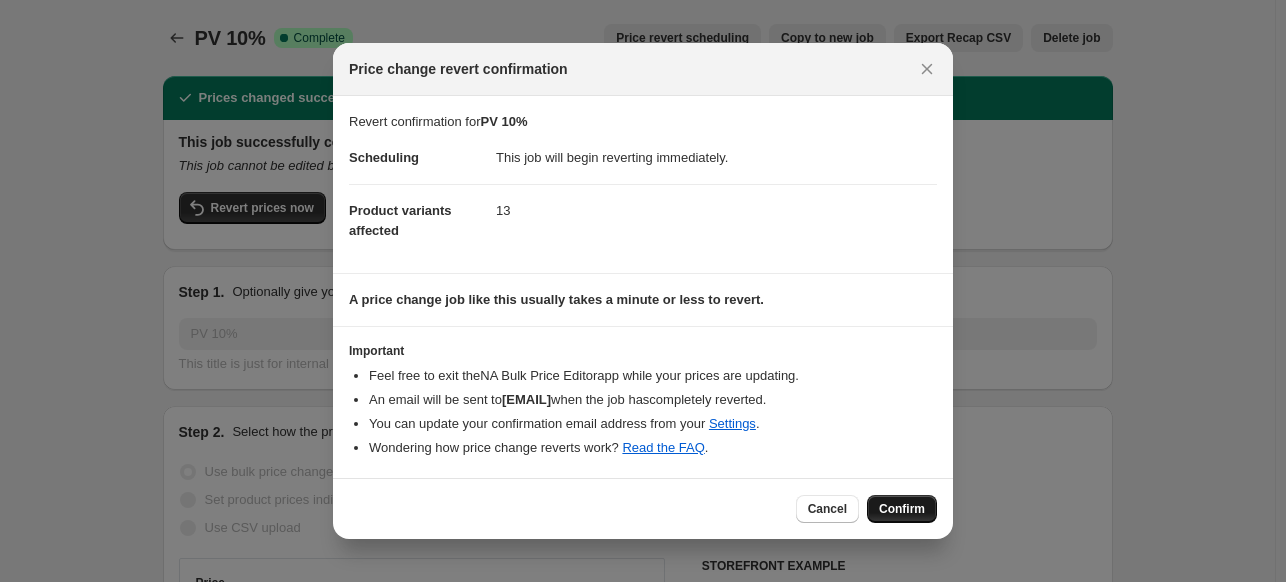 click on "Confirm" at bounding box center [902, 509] 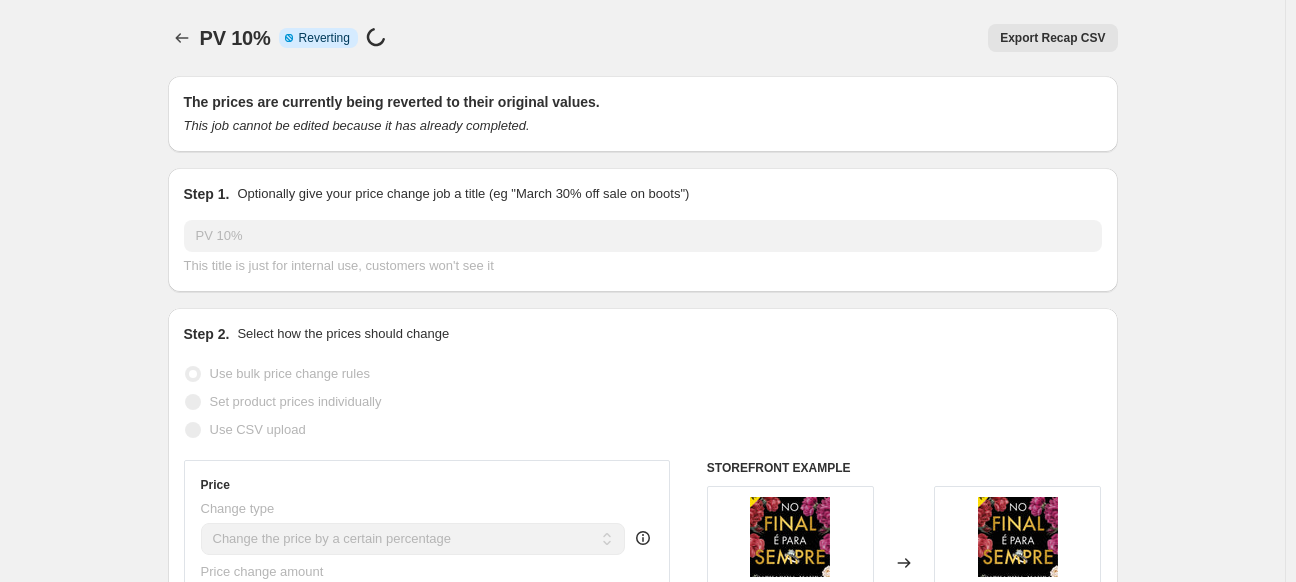 select on "percentage" 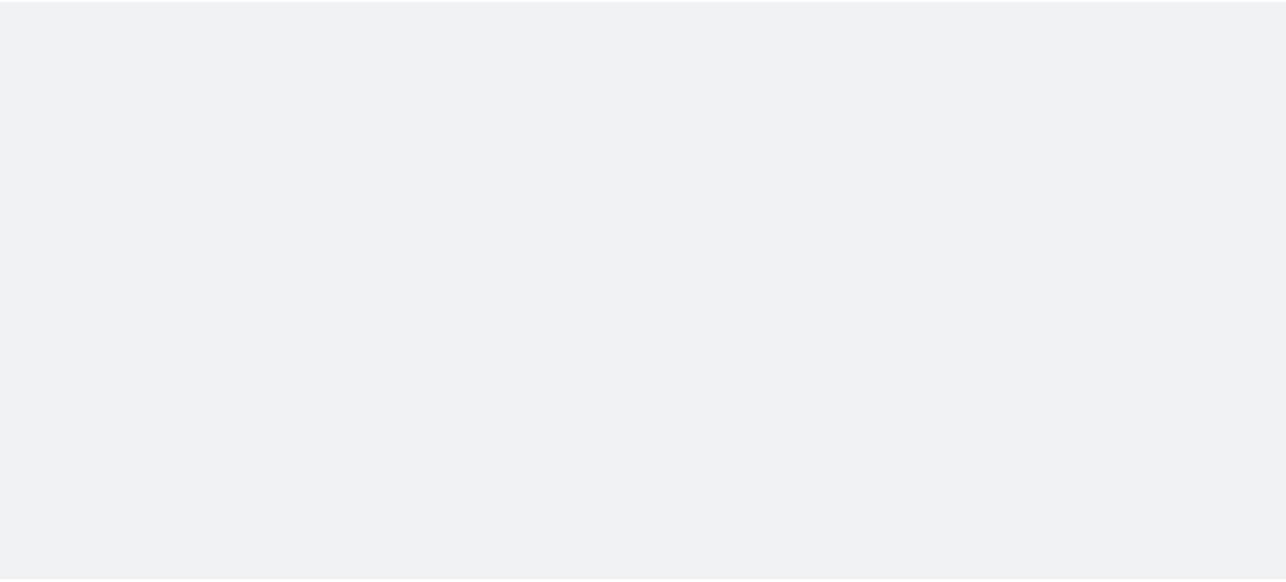 scroll, scrollTop: 0, scrollLeft: 0, axis: both 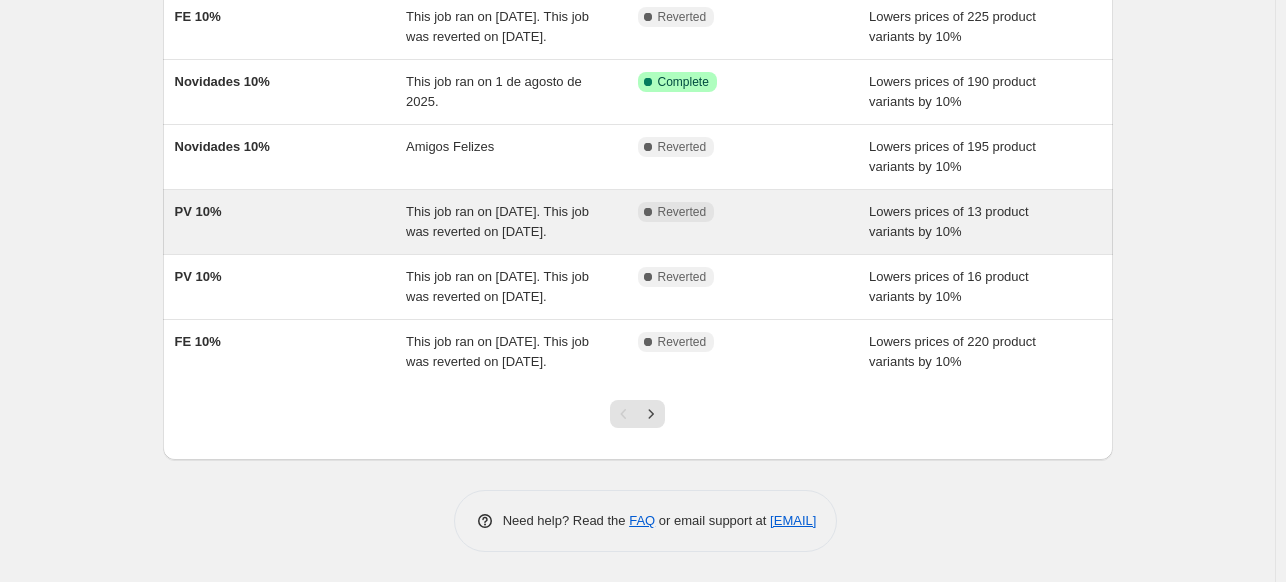 click on "PV 10%" at bounding box center (291, 222) 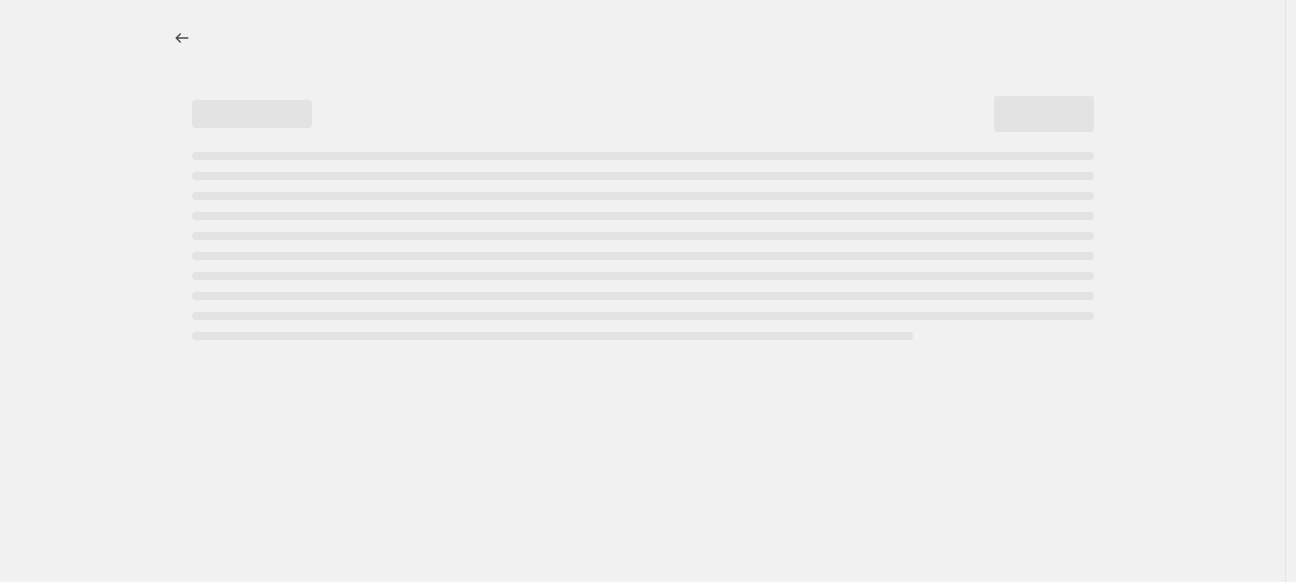 select on "percentage" 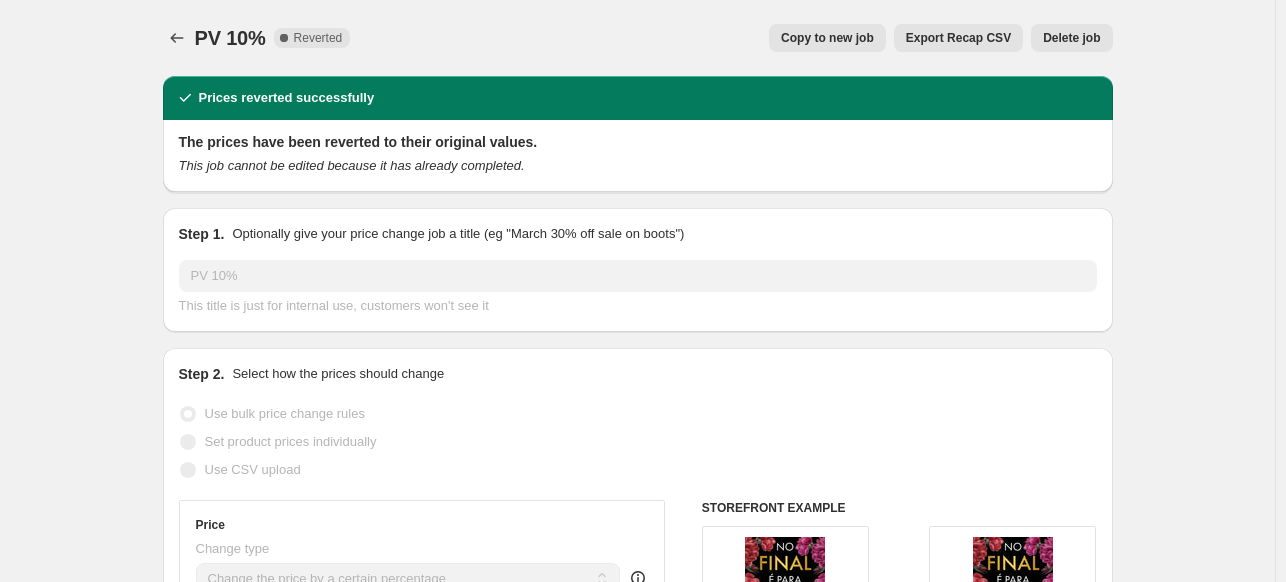 click on "Copy to new job" at bounding box center [827, 38] 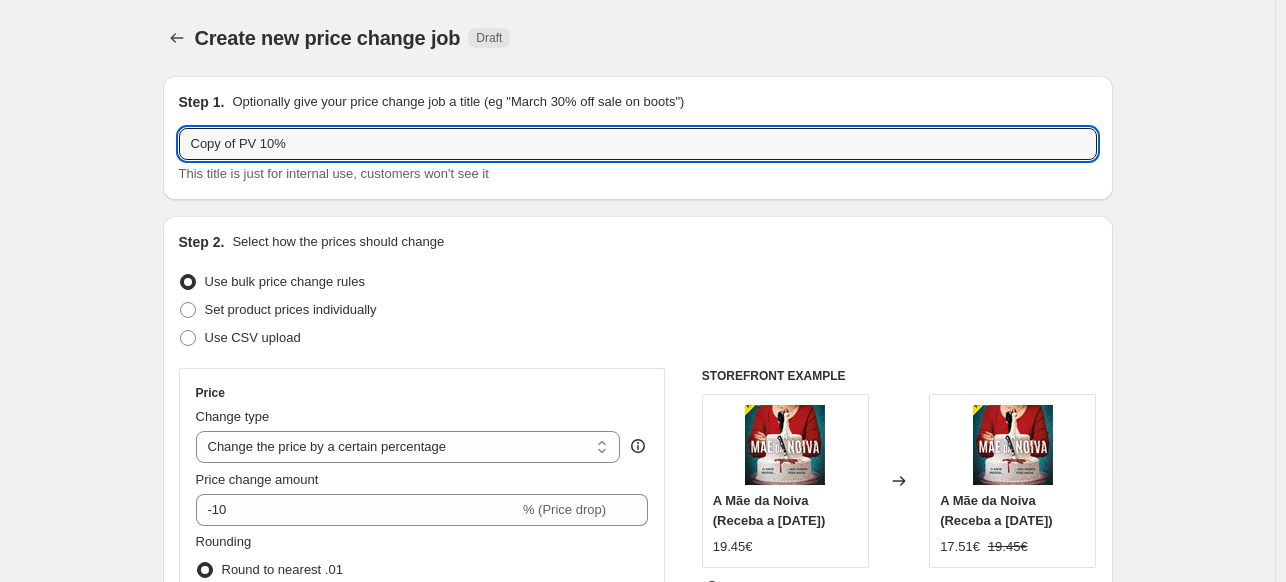 drag, startPoint x: 244, startPoint y: 142, endPoint x: 104, endPoint y: 146, distance: 140.05713 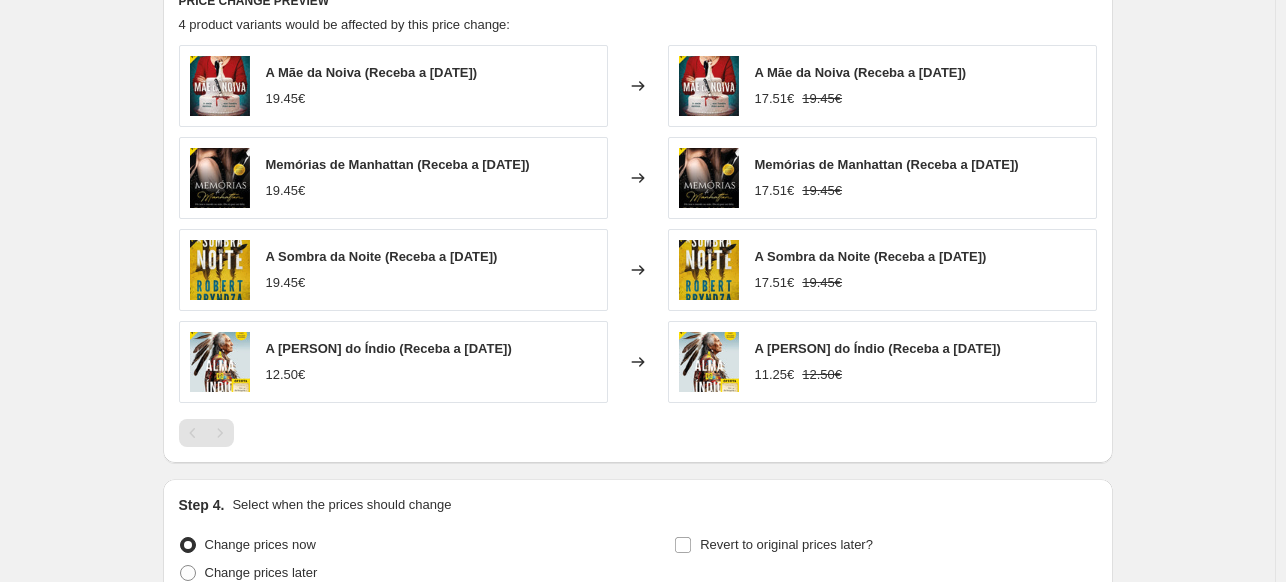 scroll, scrollTop: 1548, scrollLeft: 0, axis: vertical 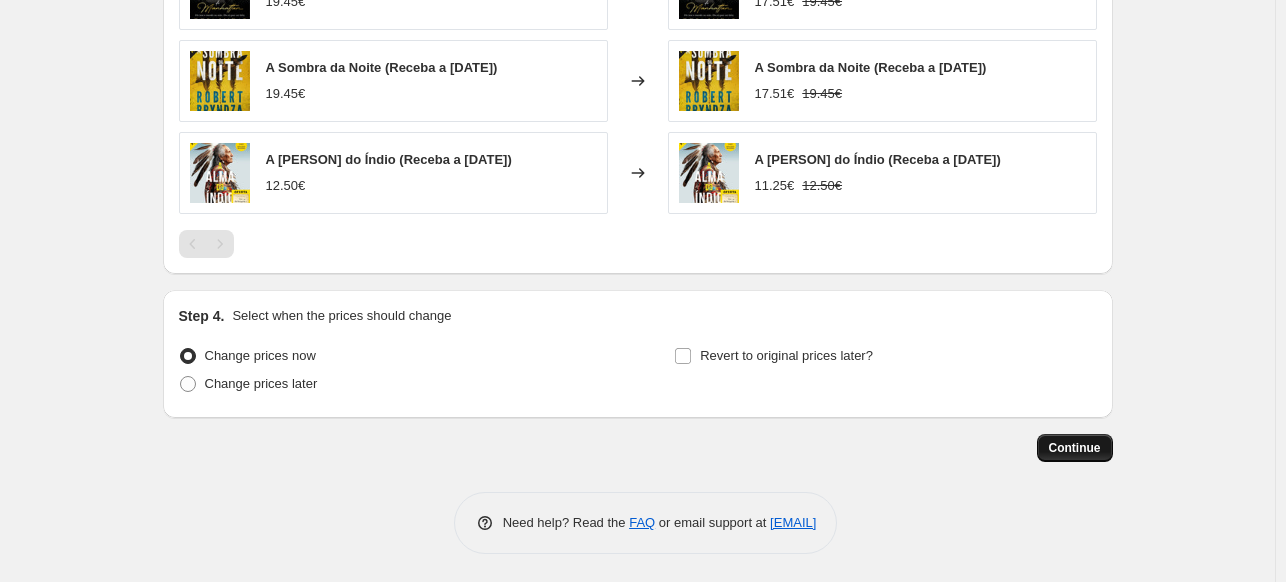 type on "PV 10%" 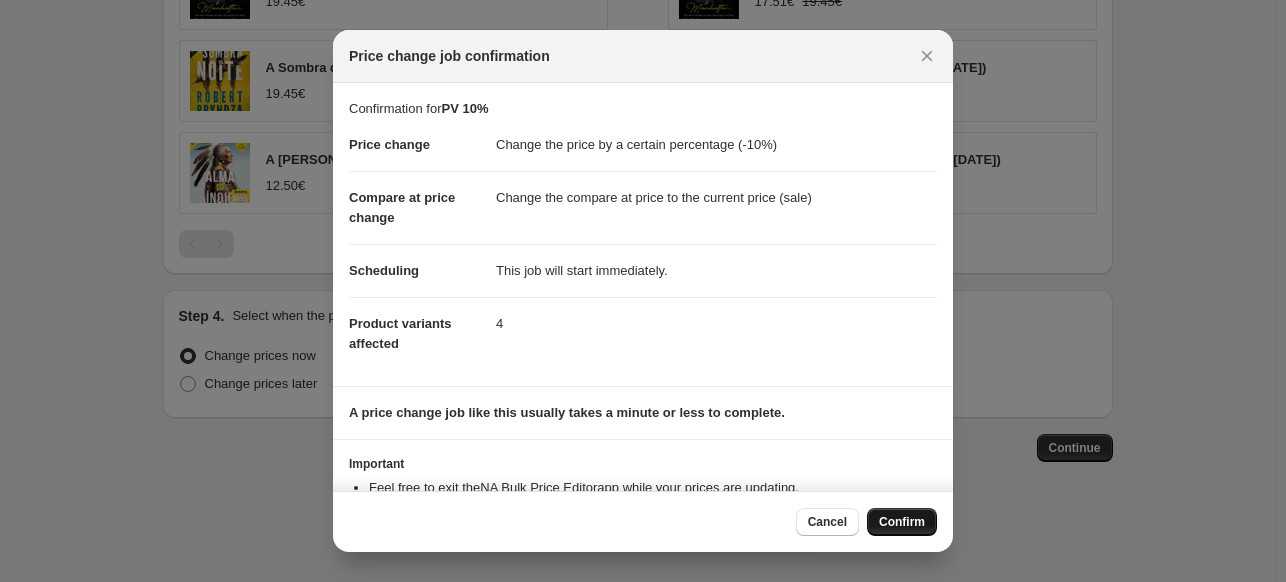 click on "Confirm" at bounding box center [902, 522] 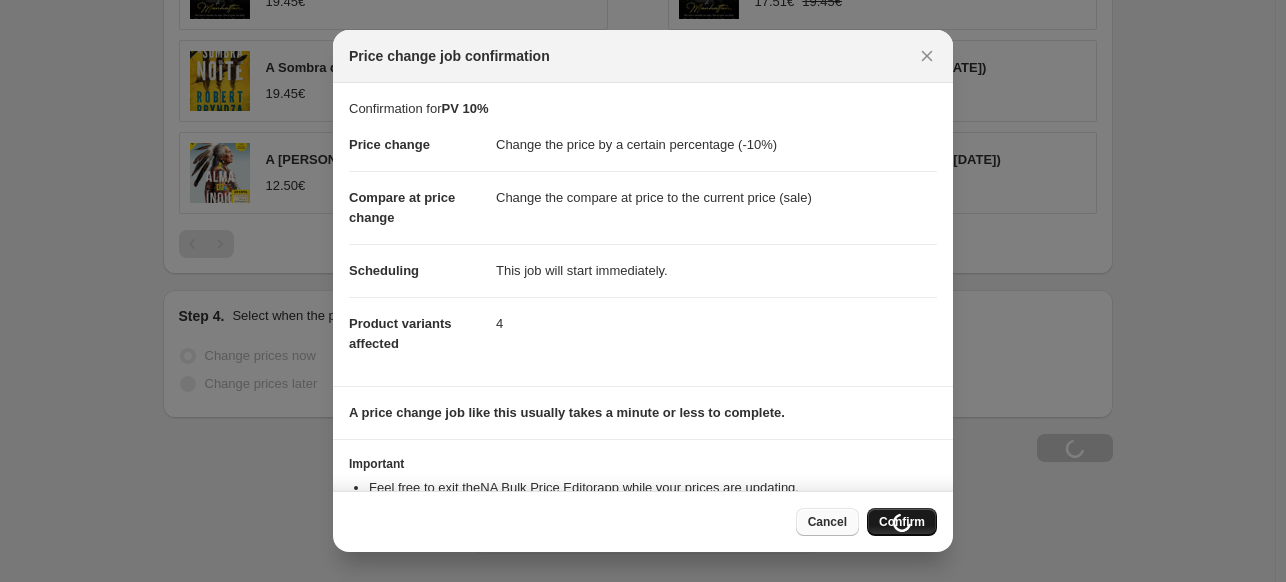 scroll, scrollTop: 1616, scrollLeft: 0, axis: vertical 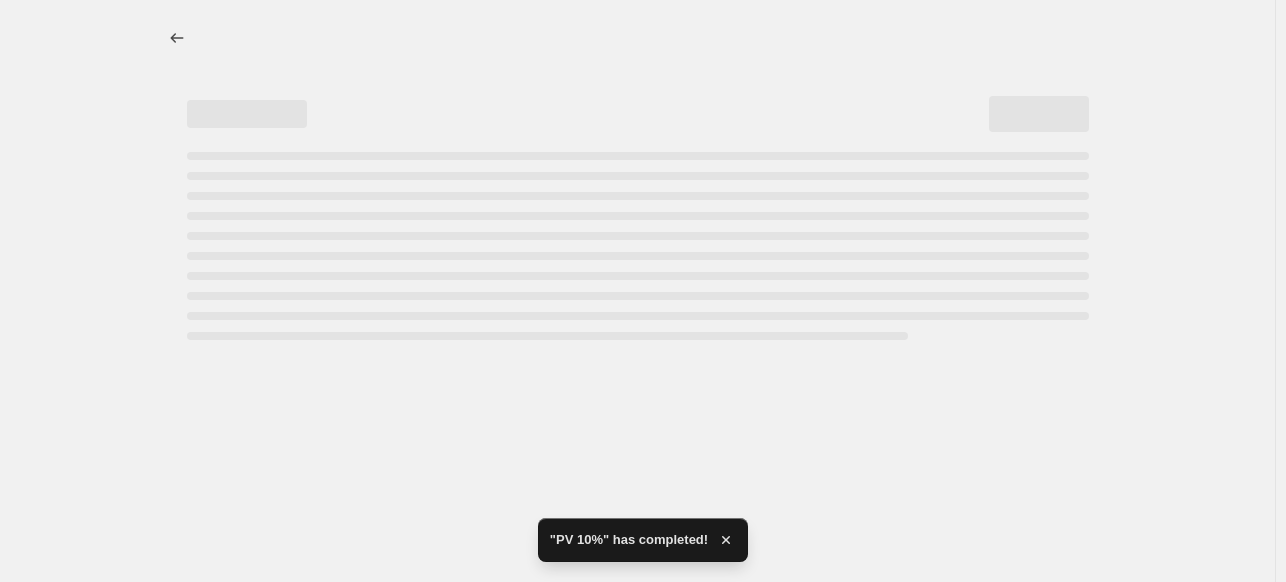select on "percentage" 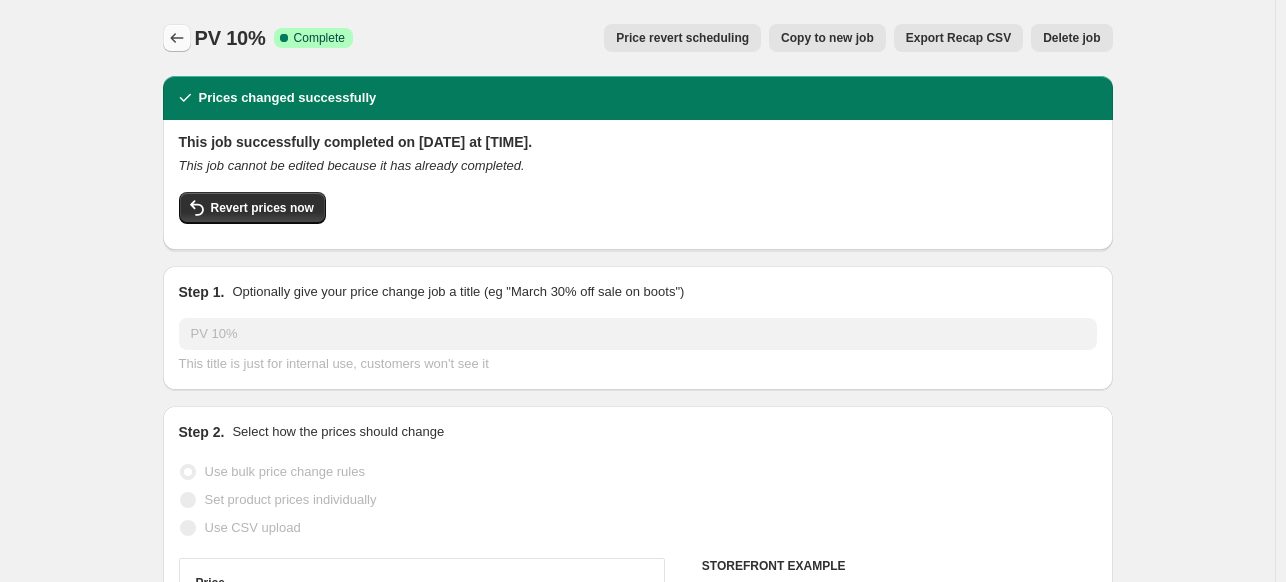 click 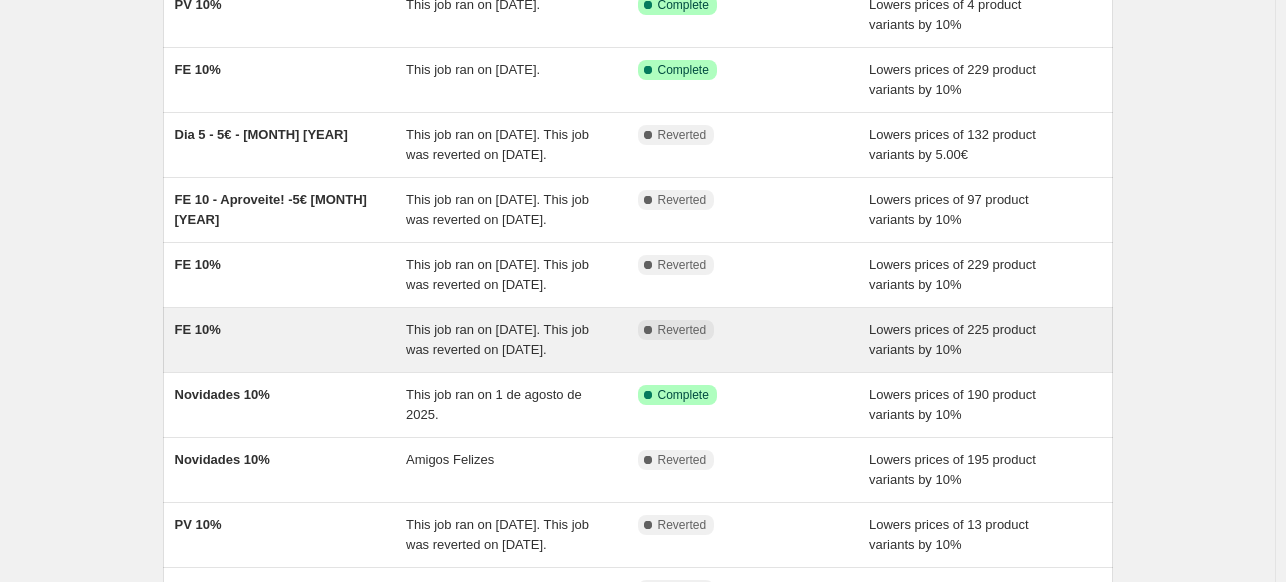 scroll, scrollTop: 400, scrollLeft: 0, axis: vertical 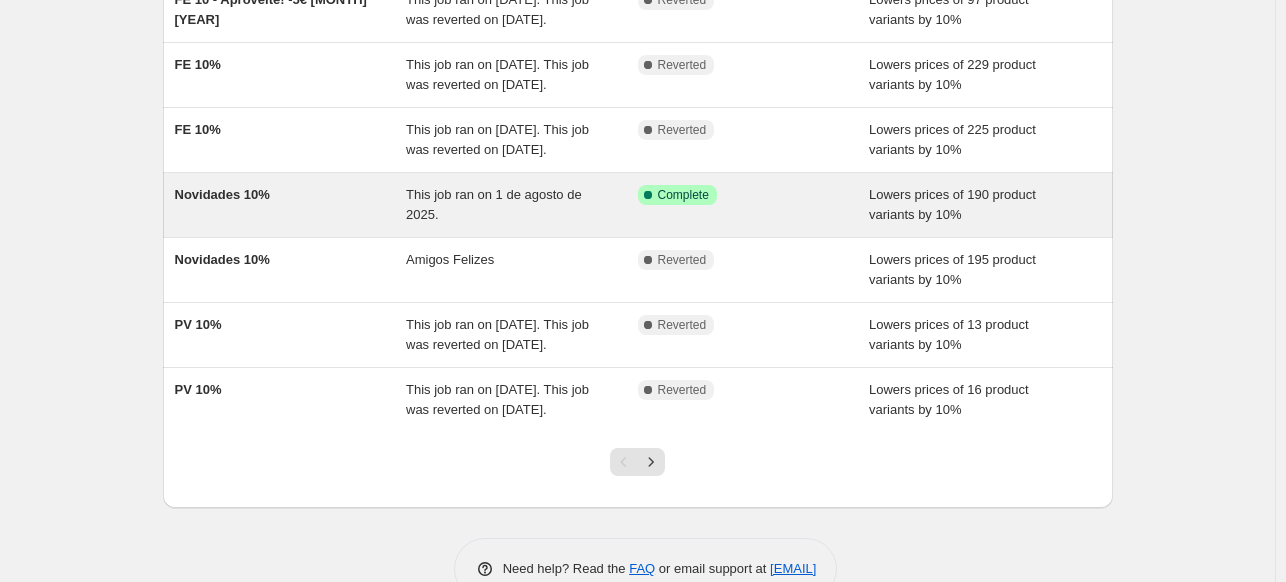 click on "Novidades 10%" at bounding box center [291, 205] 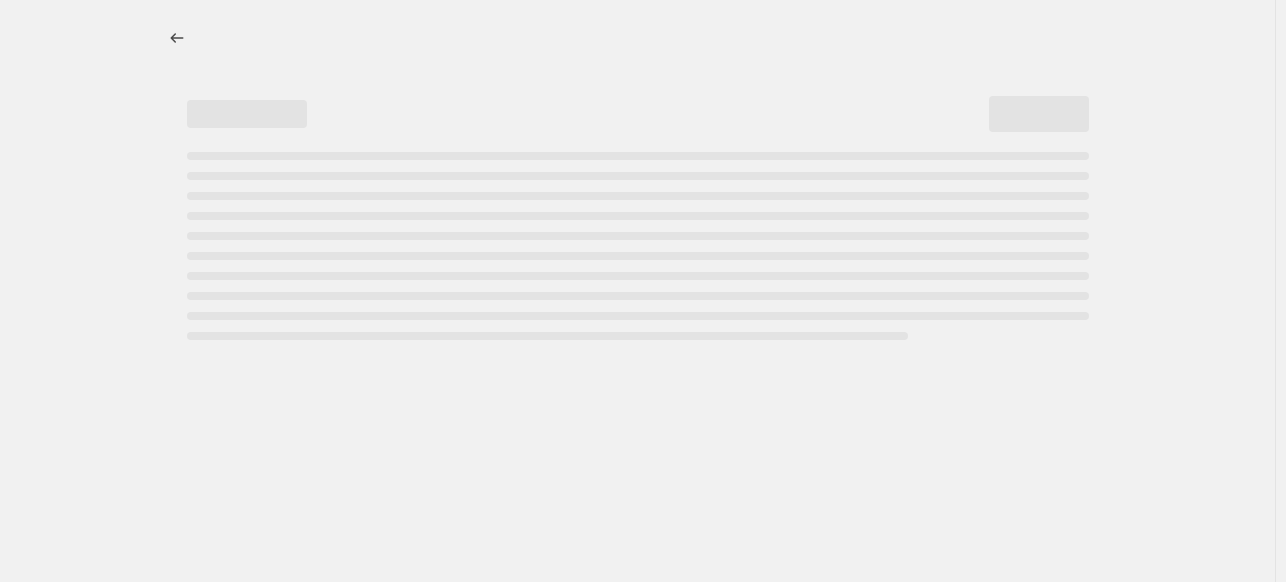 scroll, scrollTop: 0, scrollLeft: 0, axis: both 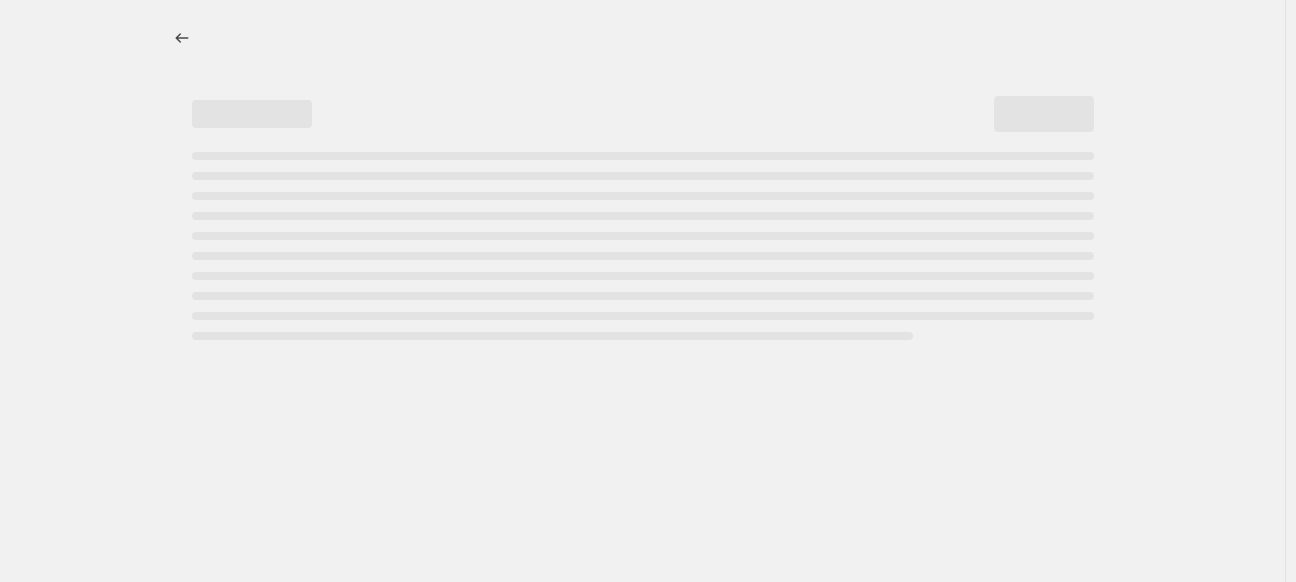 select on "percentage" 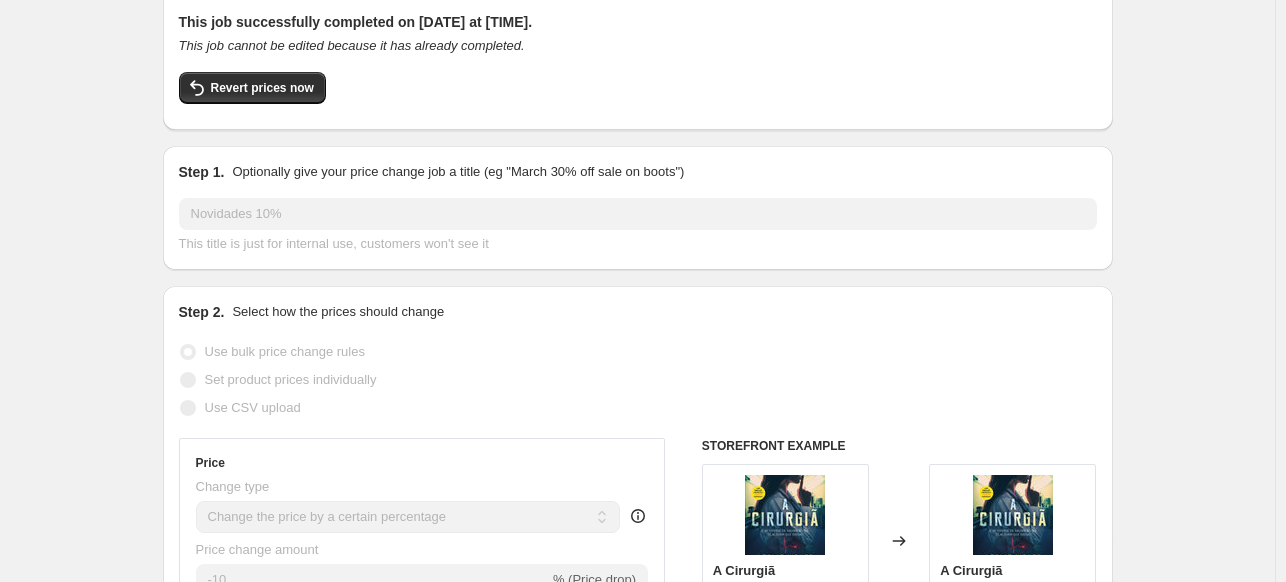 scroll, scrollTop: 0, scrollLeft: 0, axis: both 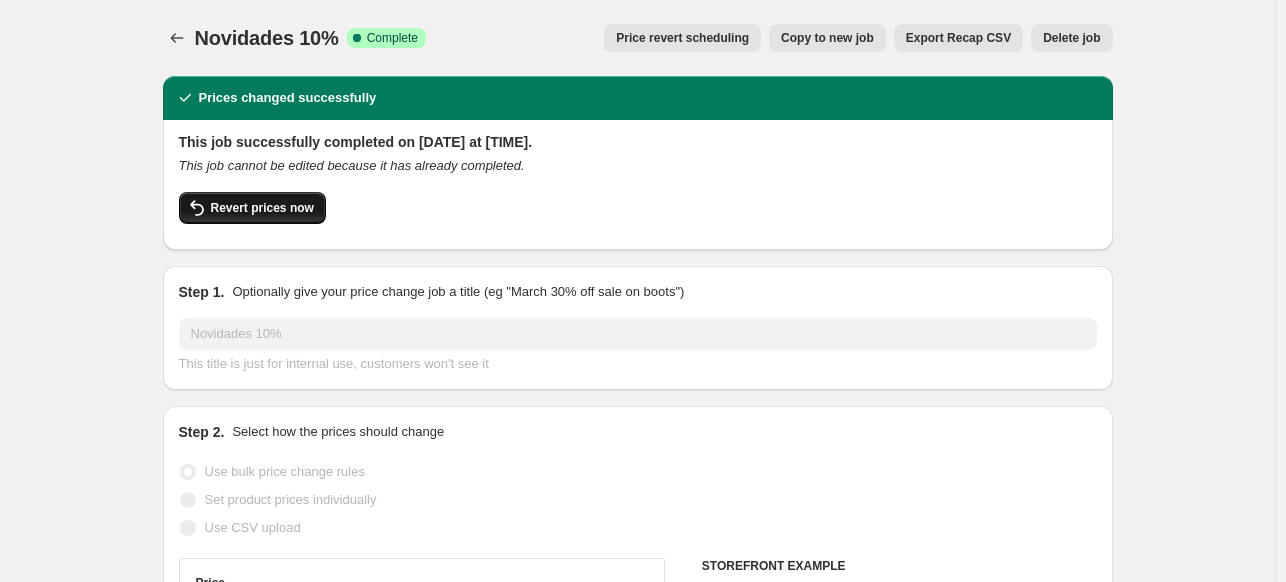 click on "Revert prices now" at bounding box center (262, 208) 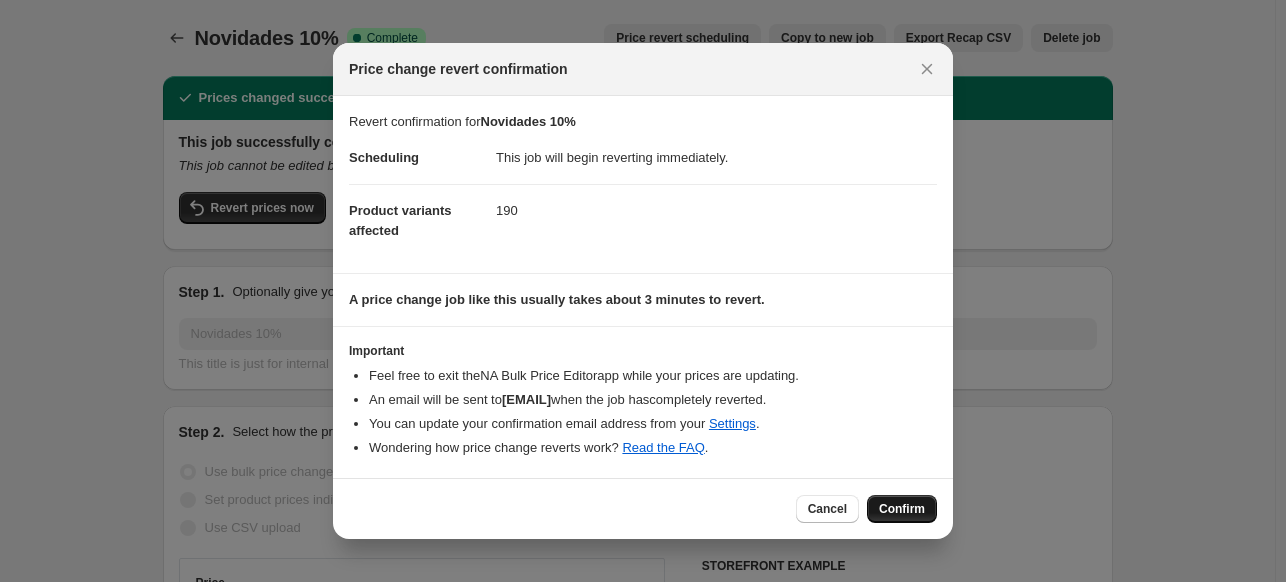 click on "Confirm" at bounding box center (902, 509) 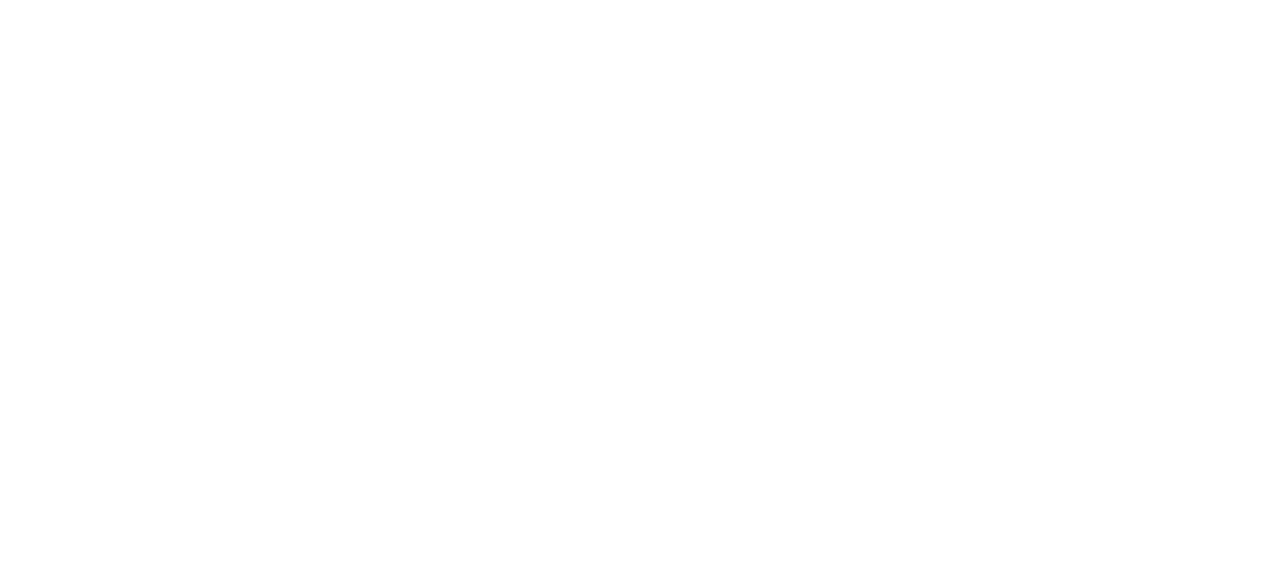 select on "percentage" 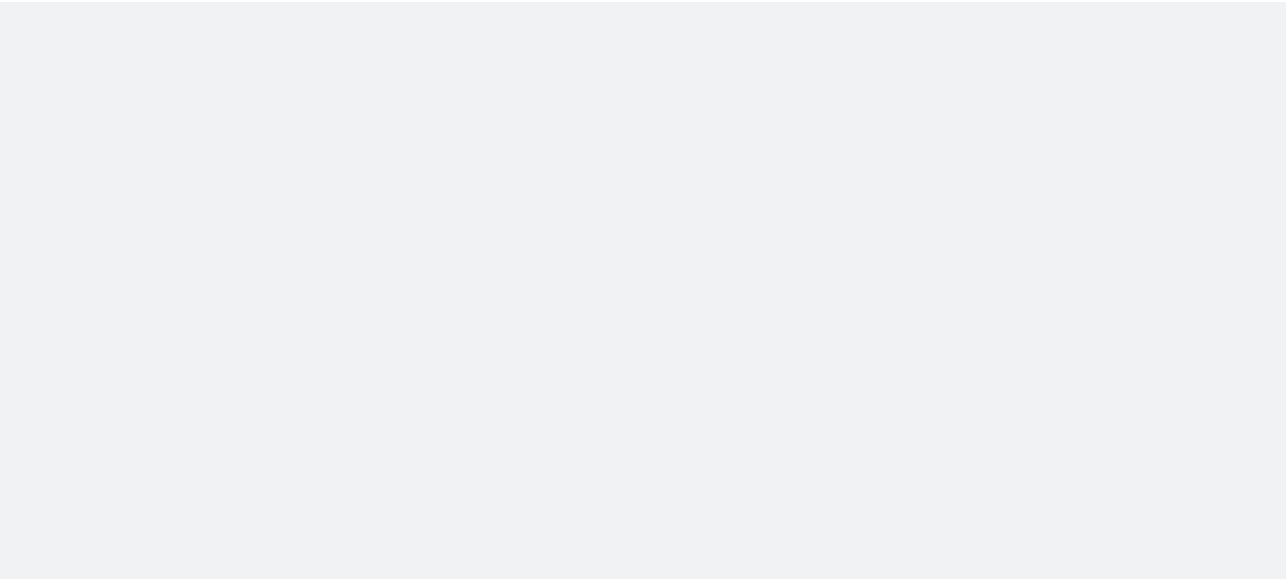 scroll, scrollTop: 0, scrollLeft: 0, axis: both 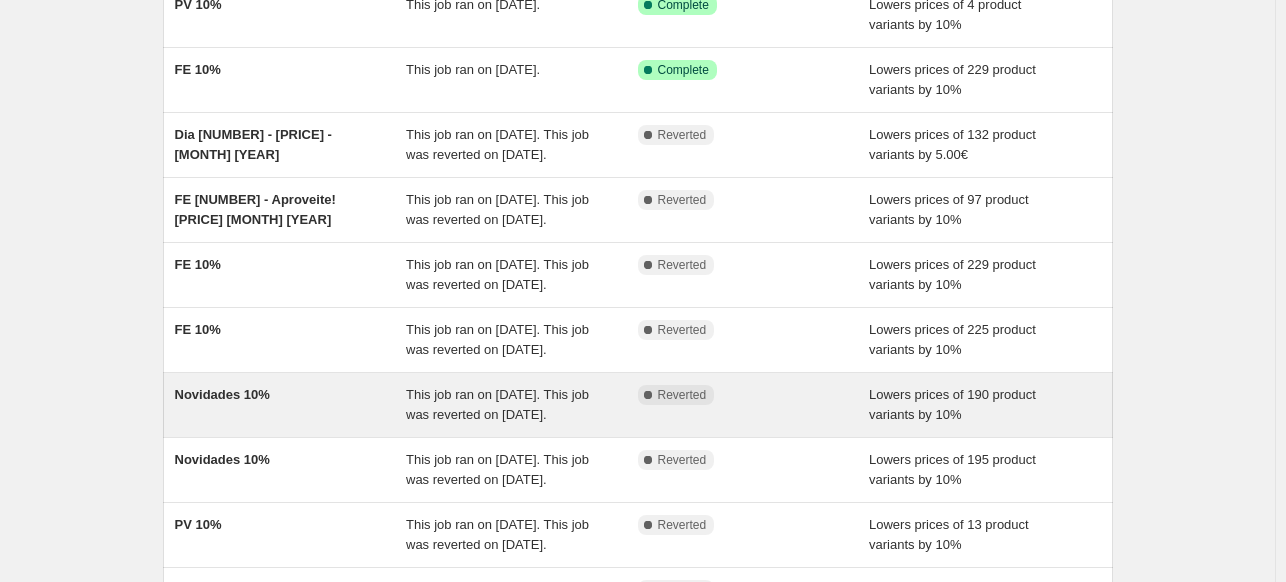 click on "Novidades 10%" at bounding box center (291, 405) 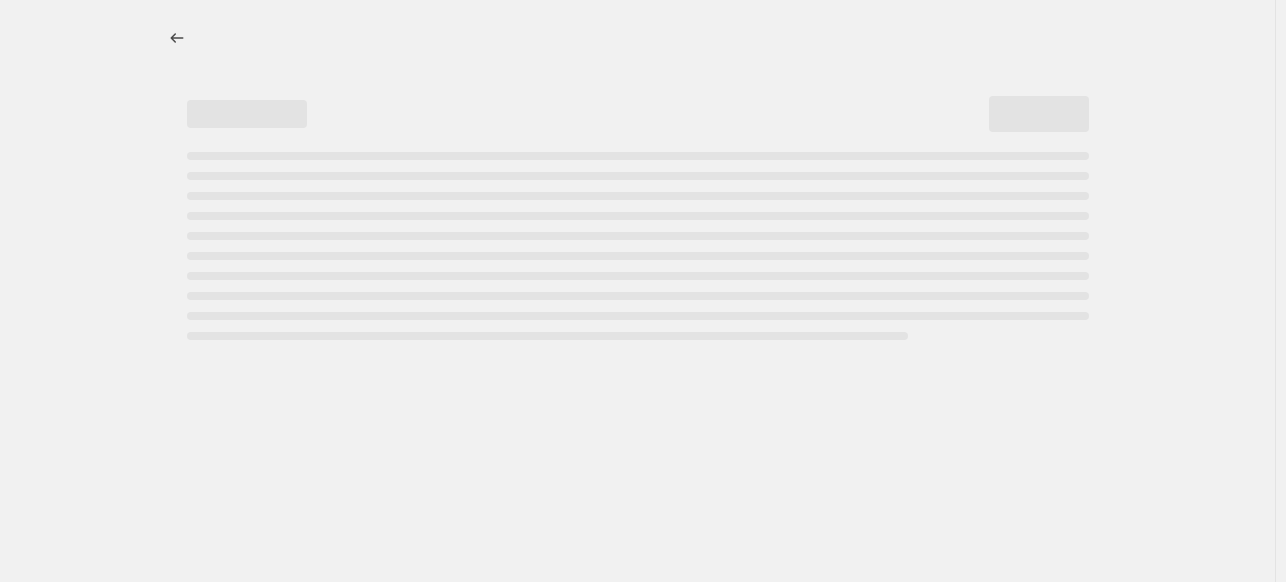 scroll, scrollTop: 0, scrollLeft: 0, axis: both 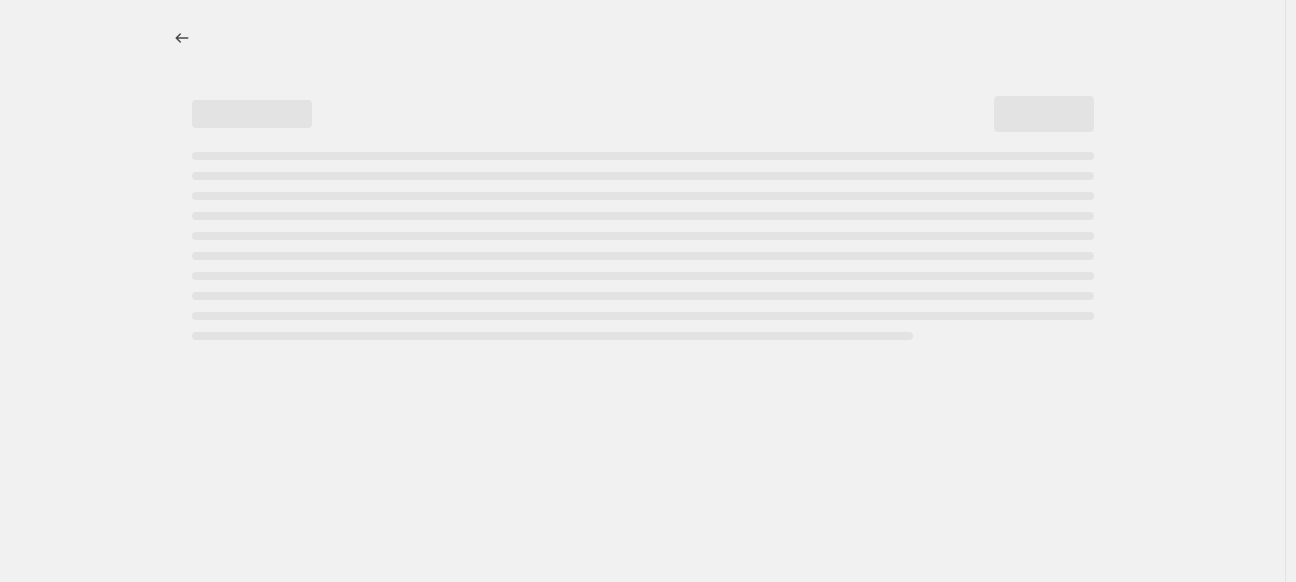 select on "percentage" 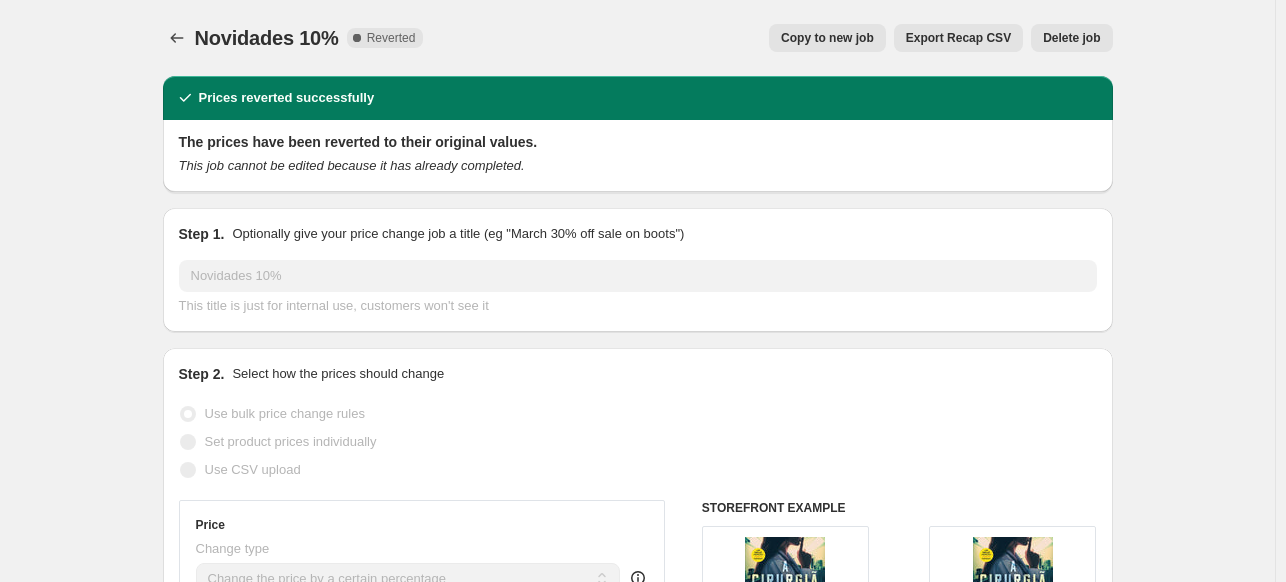 click on "Copy to new job" at bounding box center (827, 38) 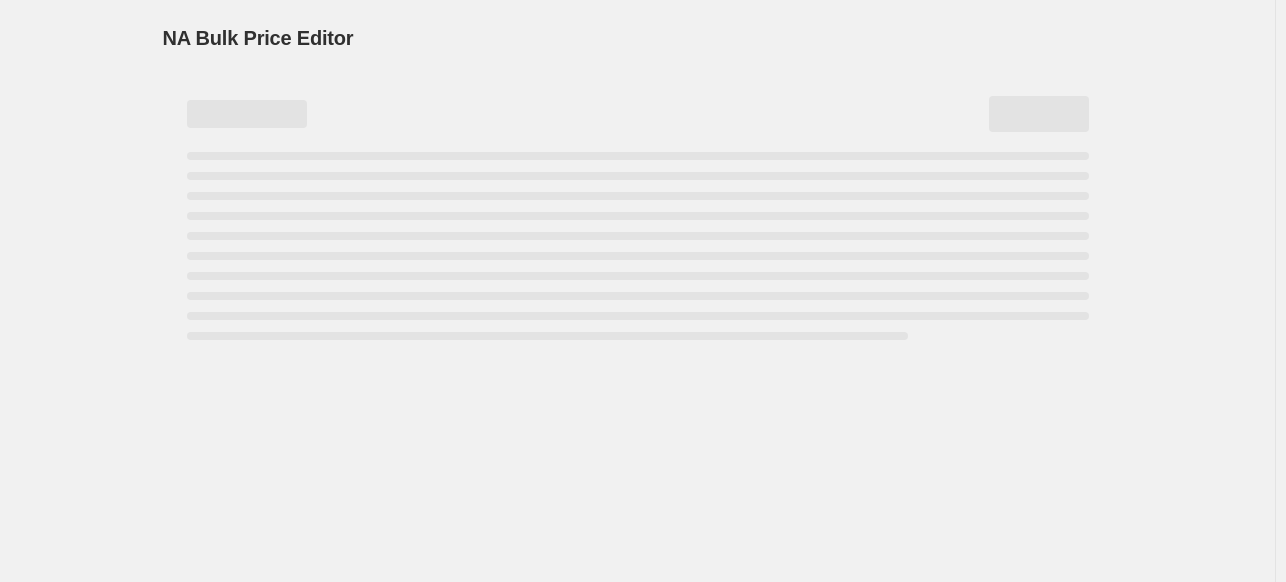 select on "percentage" 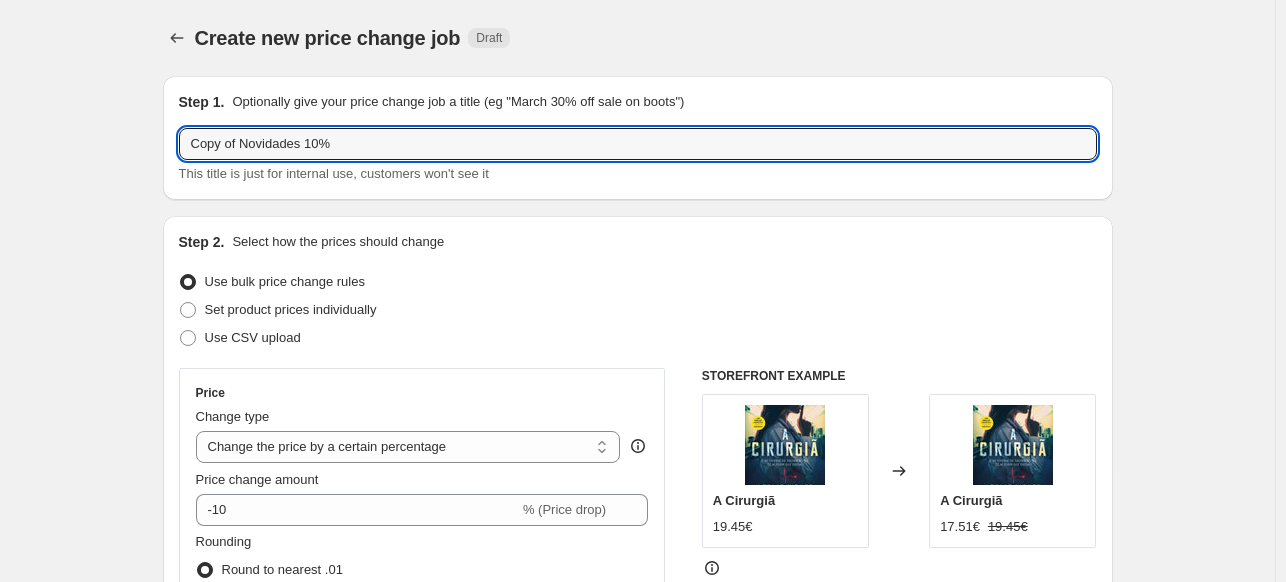 drag, startPoint x: 244, startPoint y: 142, endPoint x: 144, endPoint y: 139, distance: 100.04499 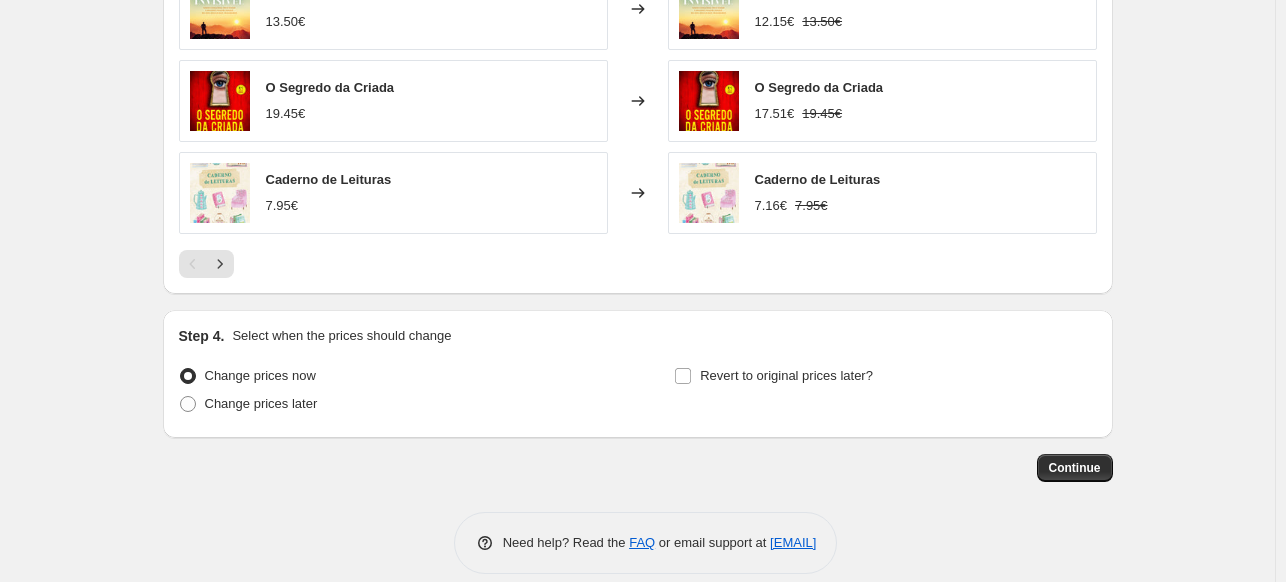 scroll, scrollTop: 1640, scrollLeft: 0, axis: vertical 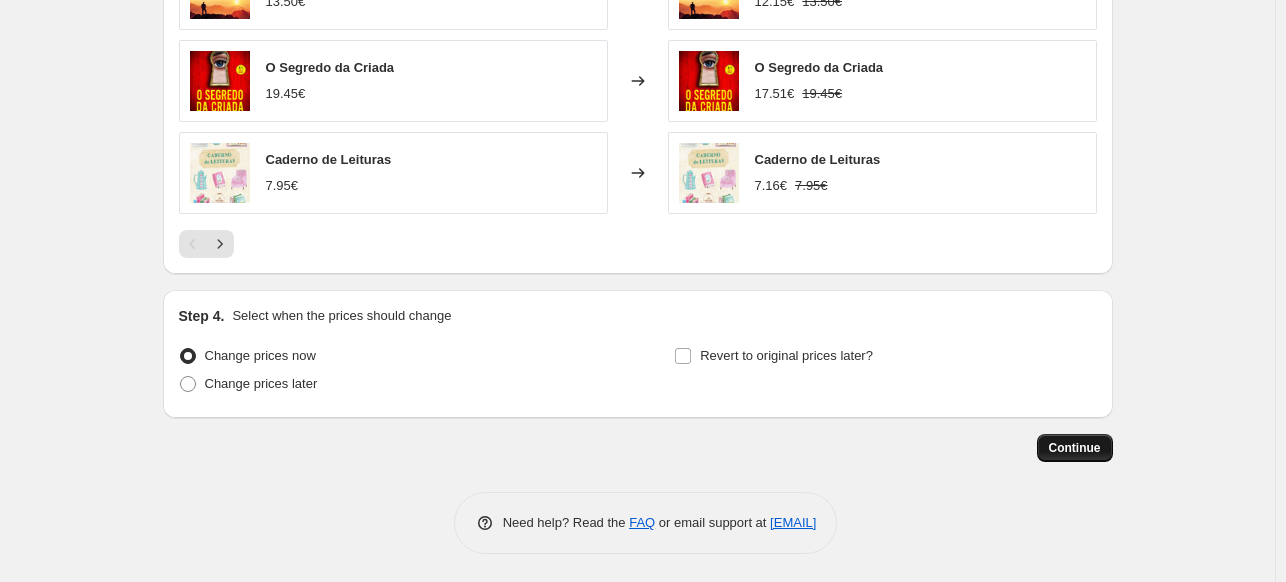 type on "Novidades 10%" 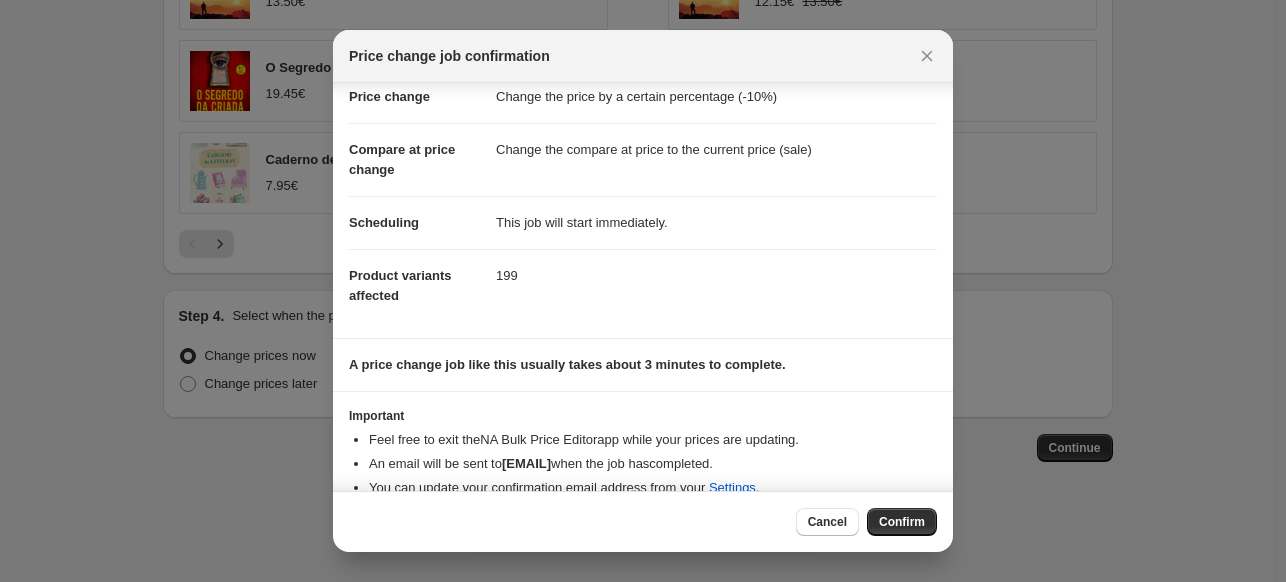 scroll, scrollTop: 73, scrollLeft: 0, axis: vertical 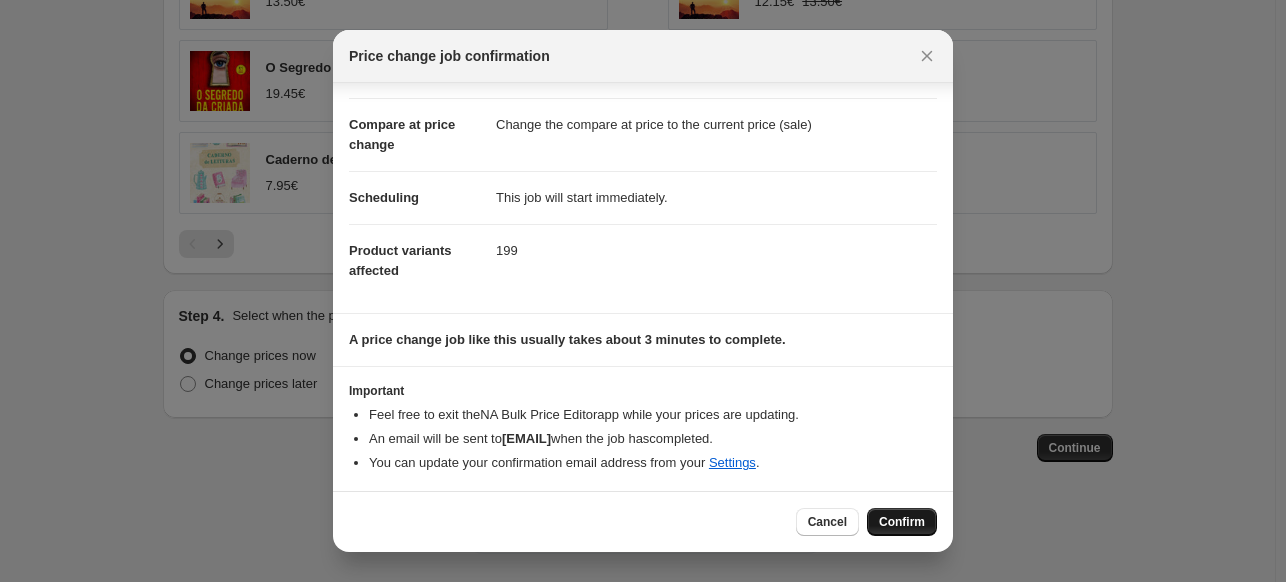 click on "Confirm" at bounding box center [902, 522] 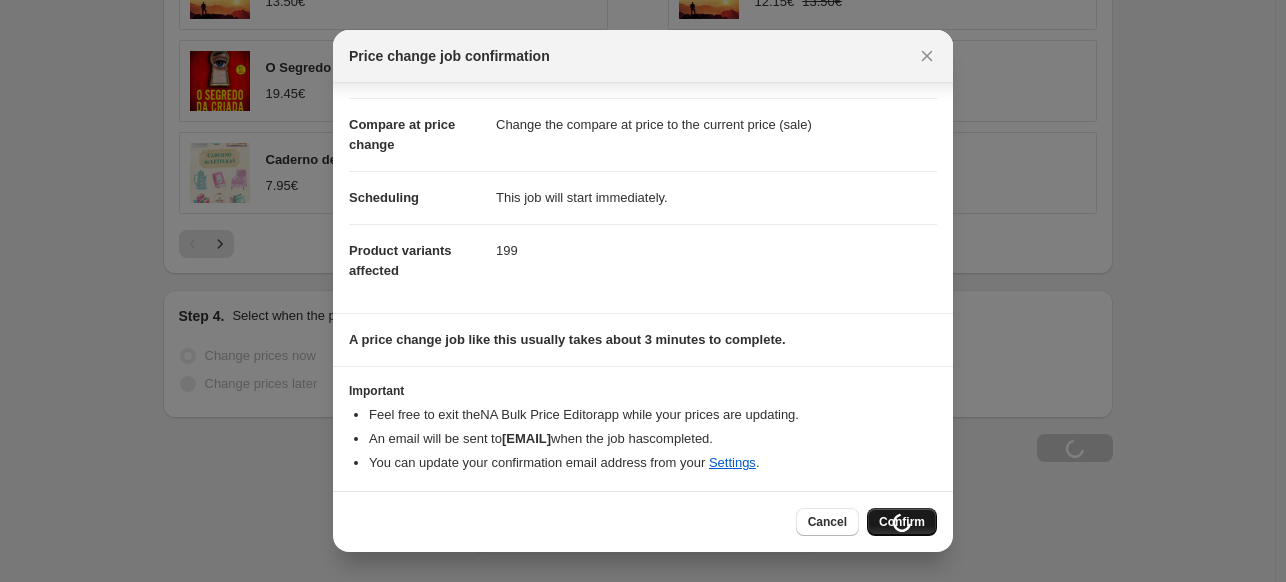 scroll, scrollTop: 1708, scrollLeft: 0, axis: vertical 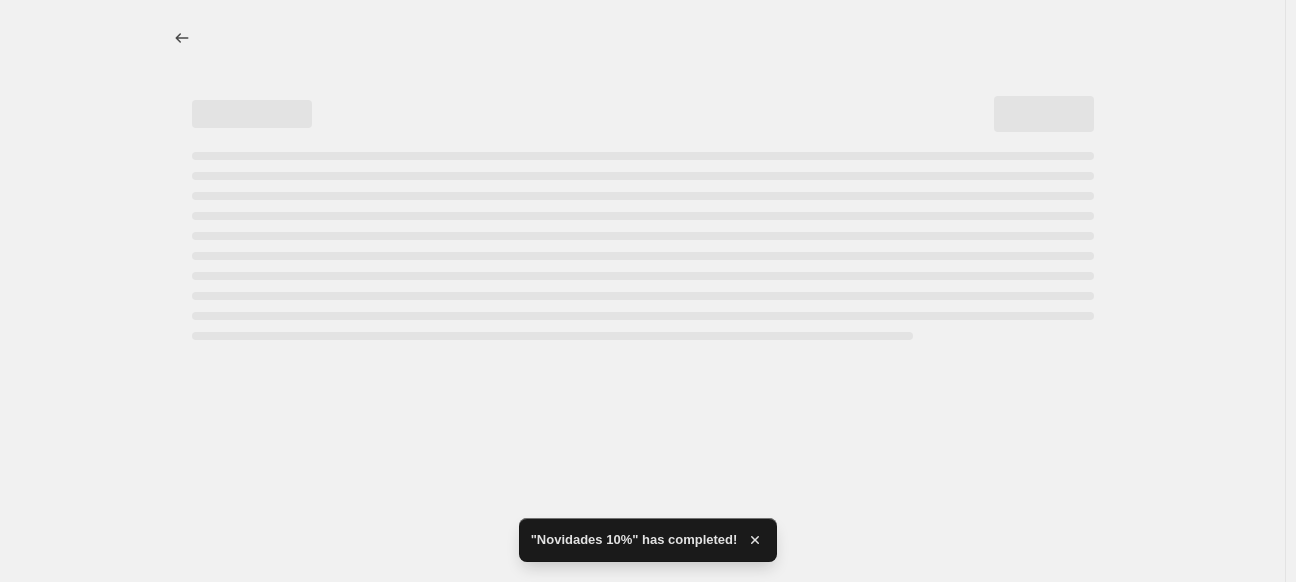 select on "percentage" 